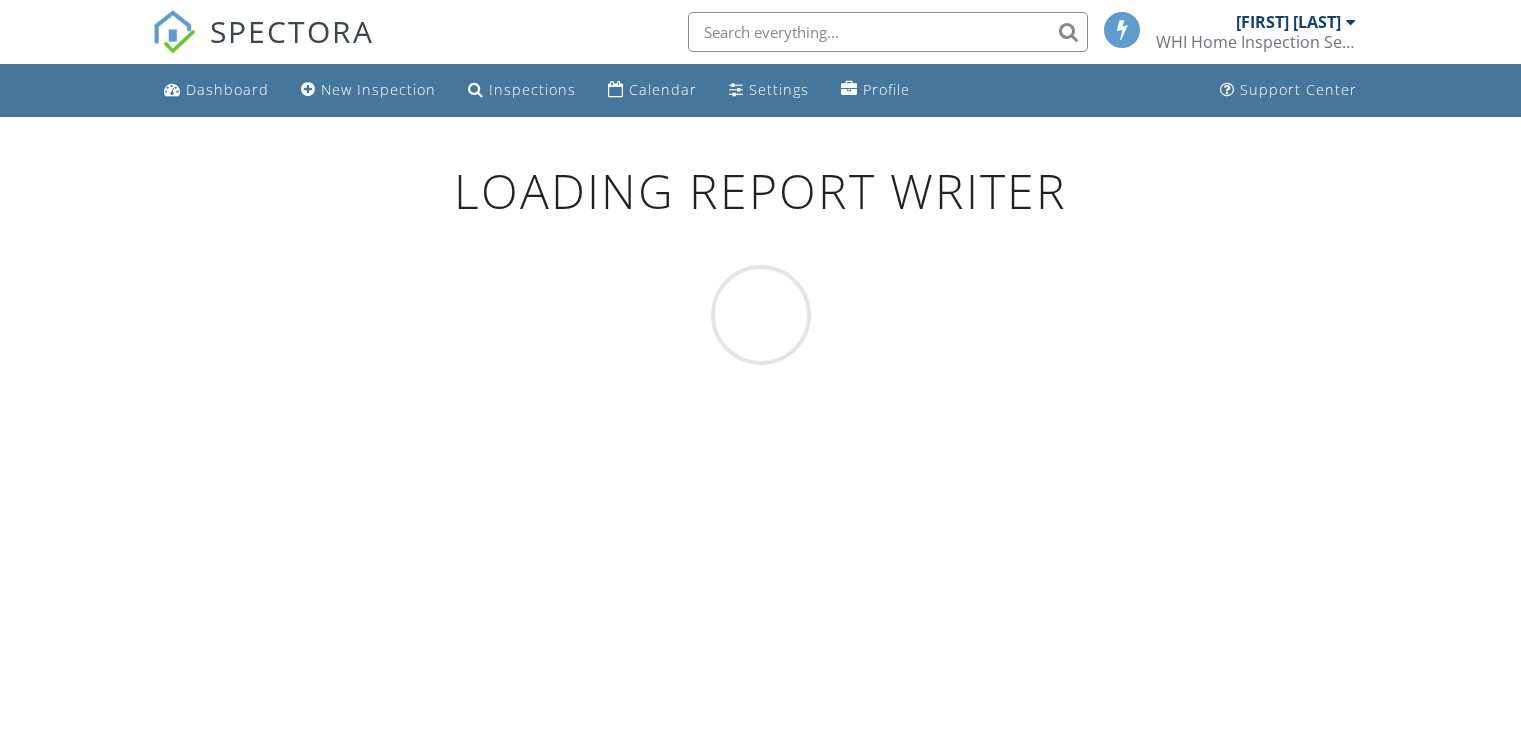 scroll, scrollTop: 0, scrollLeft: 0, axis: both 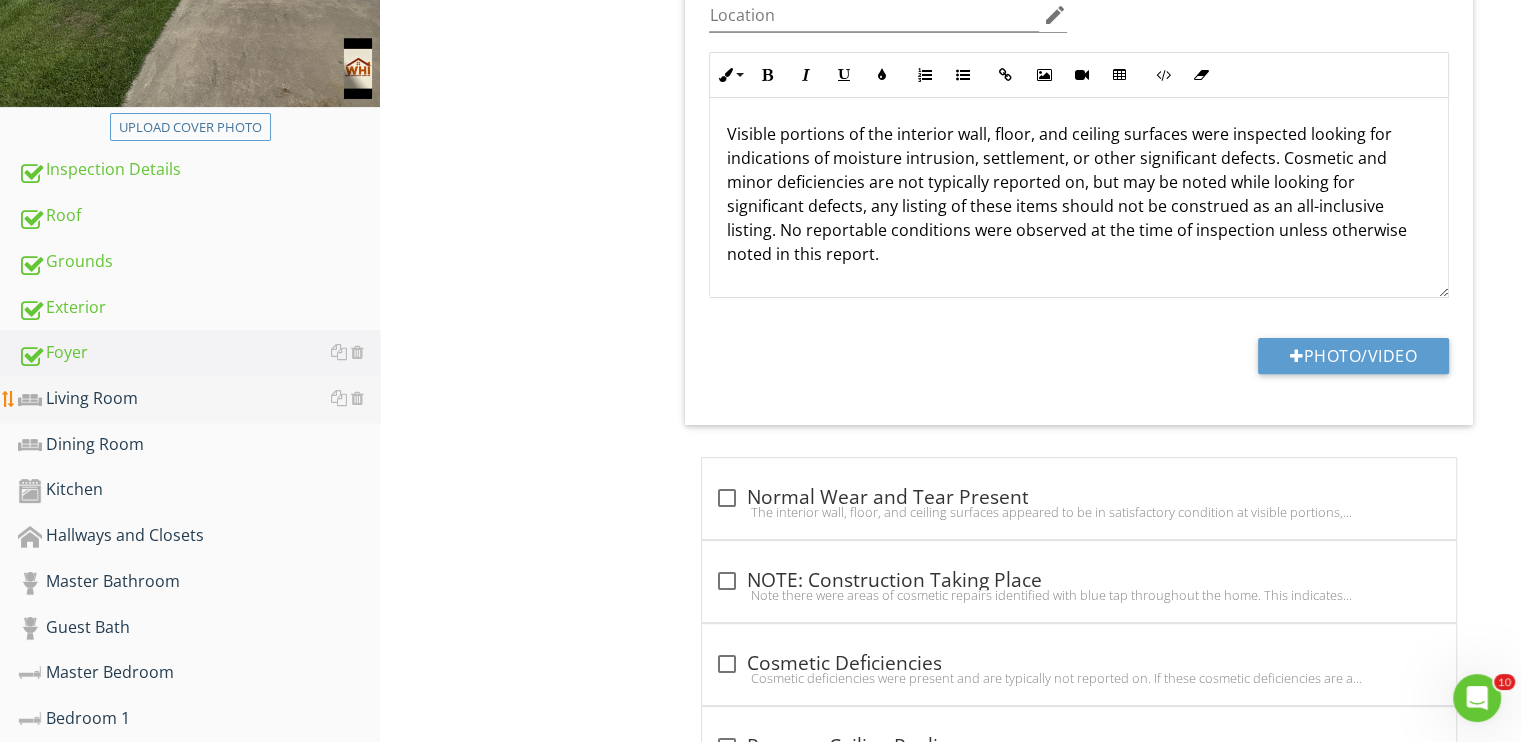 click on "Living Room" at bounding box center [199, 399] 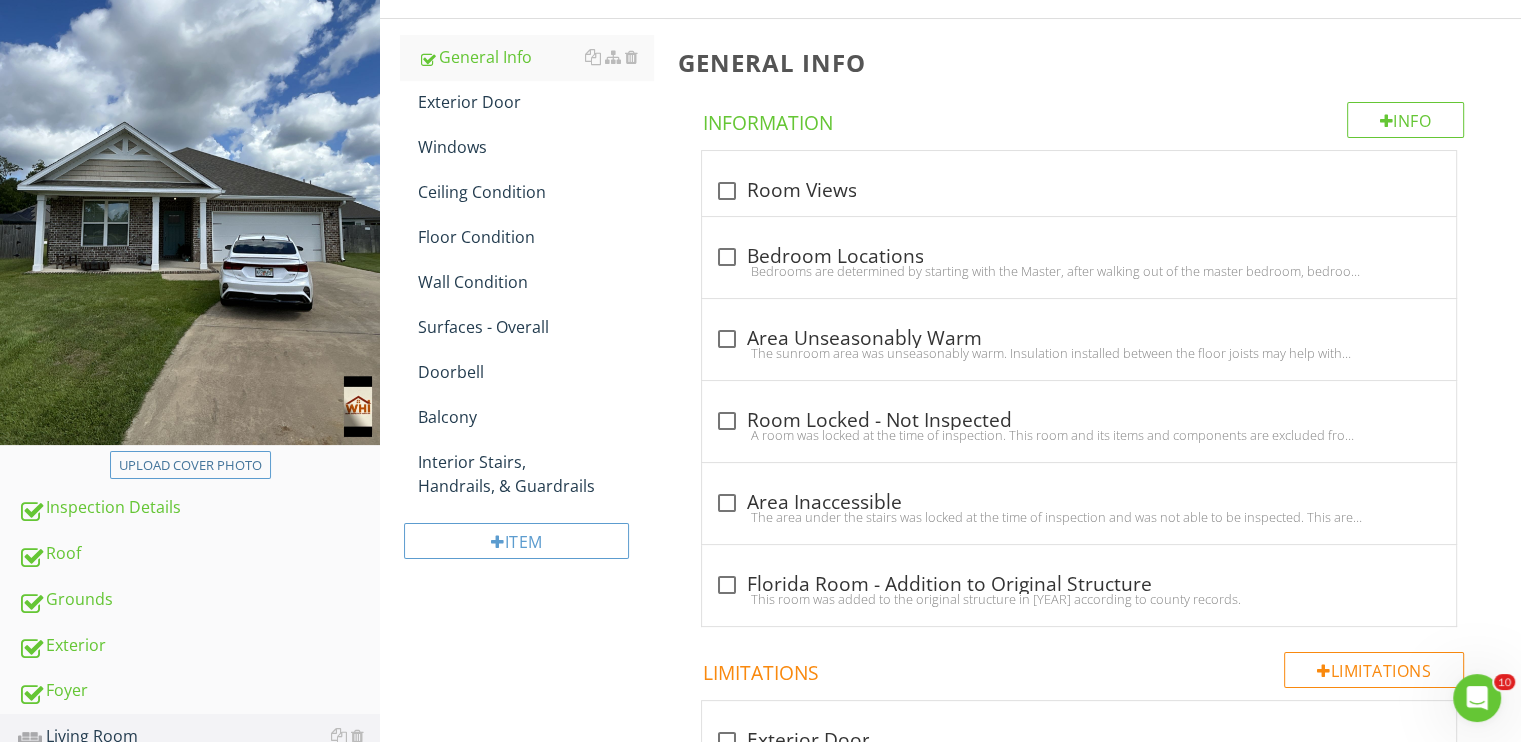 scroll, scrollTop: 200, scrollLeft: 0, axis: vertical 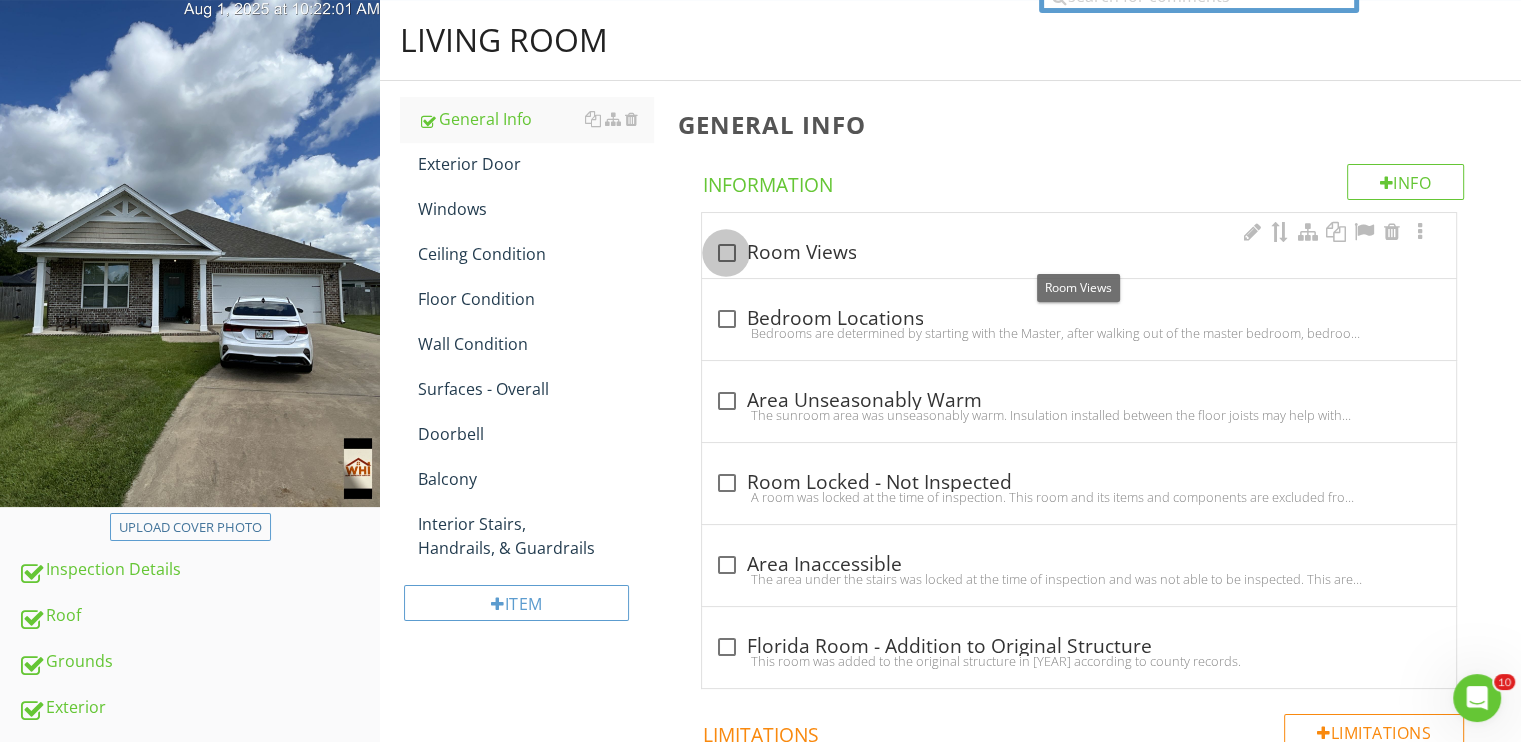 click at bounding box center [726, 253] 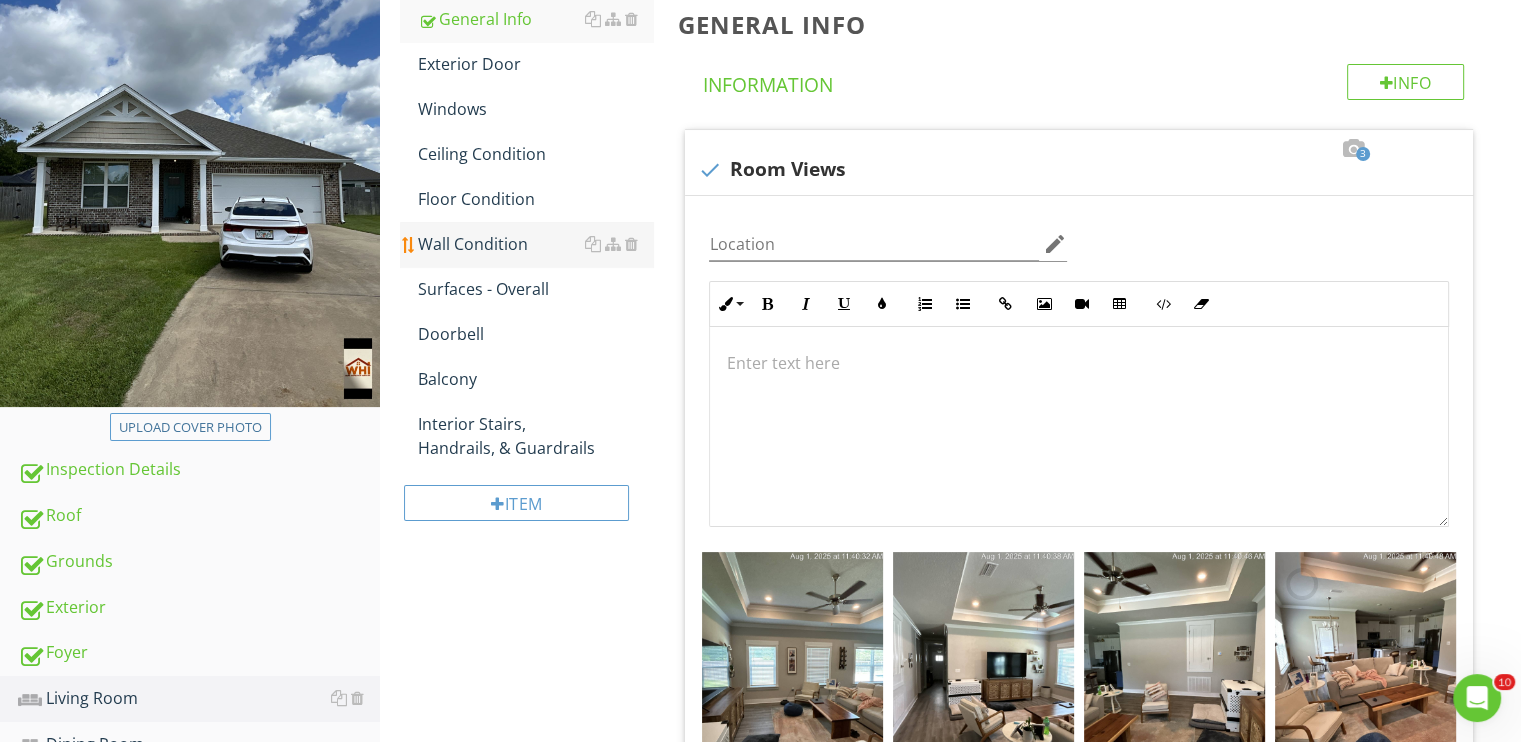 scroll, scrollTop: 200, scrollLeft: 0, axis: vertical 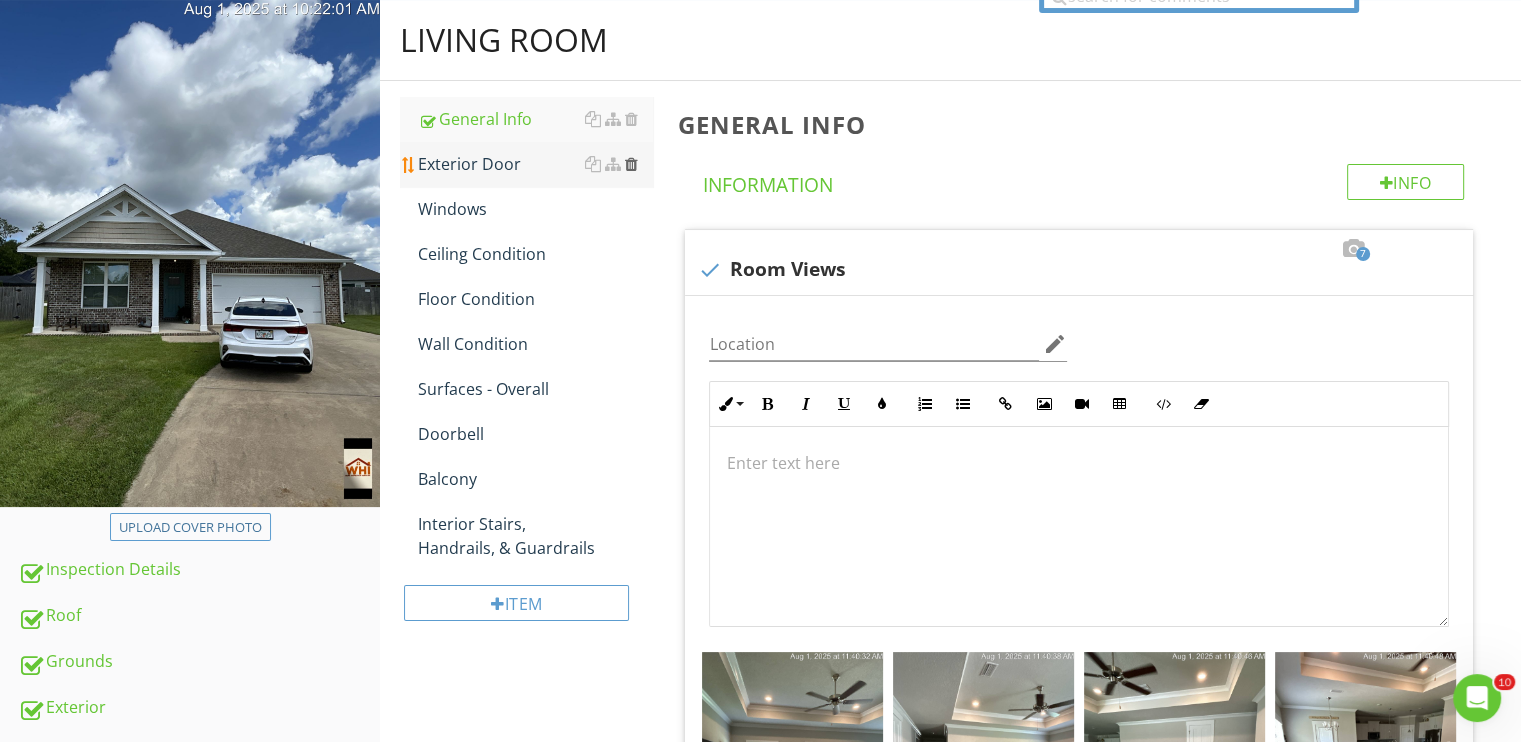 click at bounding box center (630, 164) 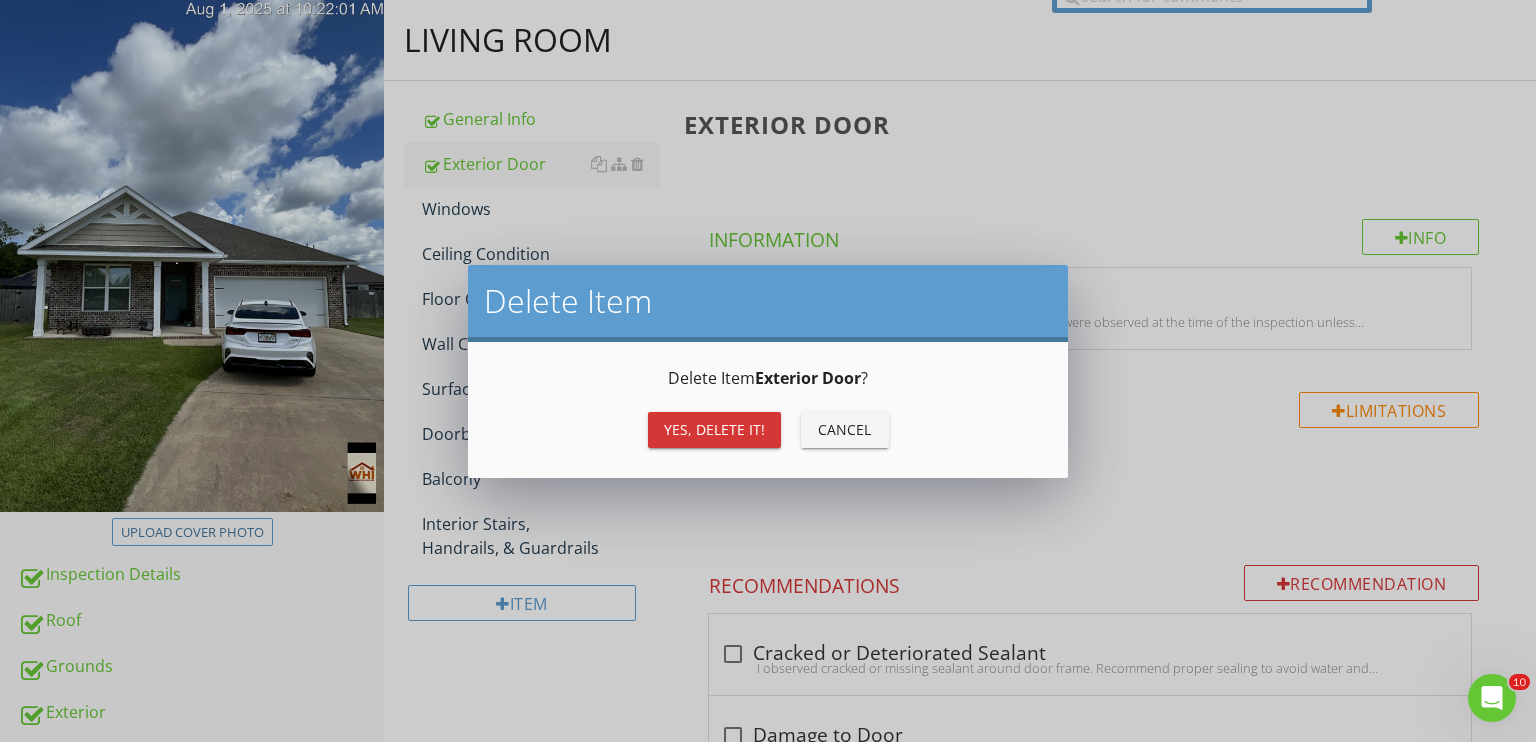 click on "Yes, Delete it!" at bounding box center (714, 429) 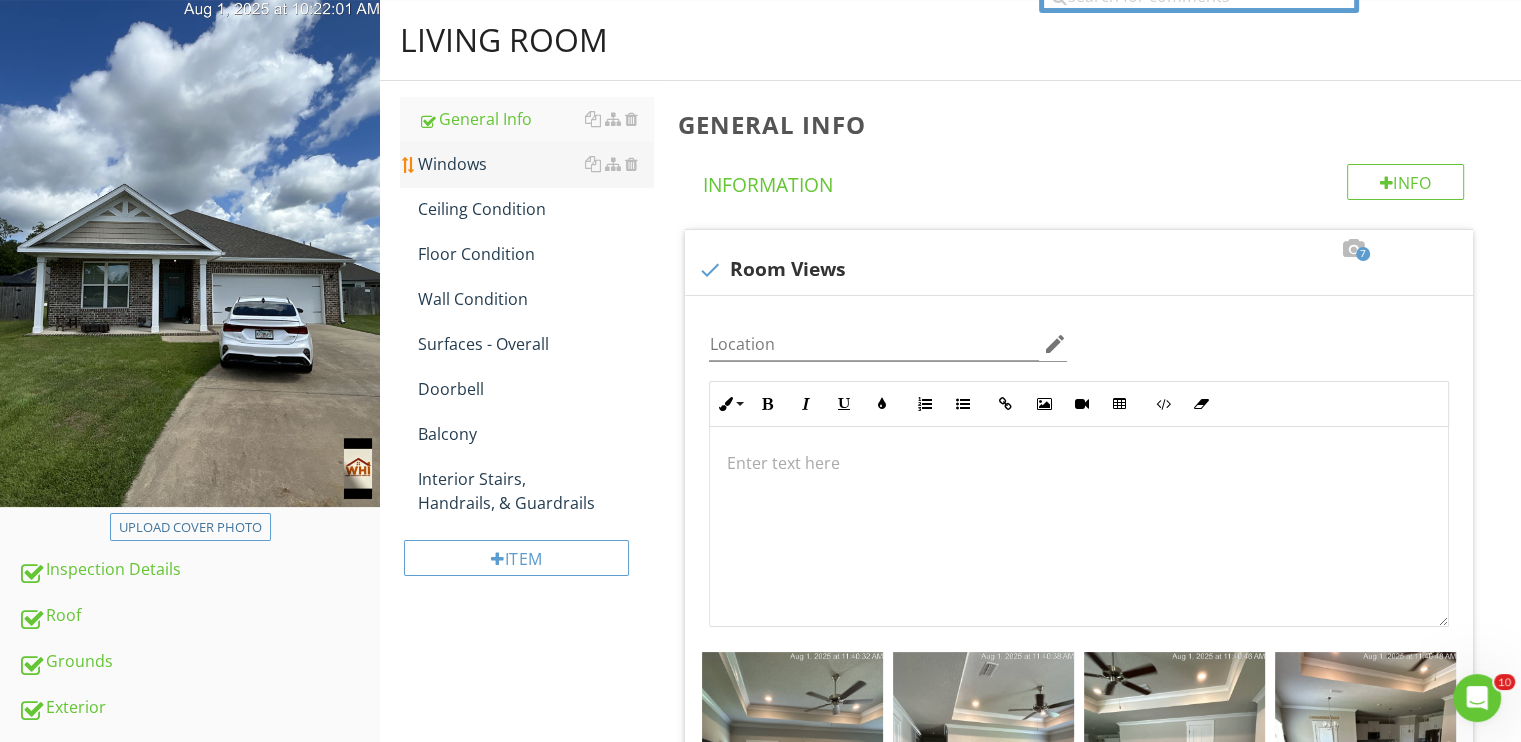 drag, startPoint x: 478, startPoint y: 171, endPoint x: 508, endPoint y: 167, distance: 30.265491 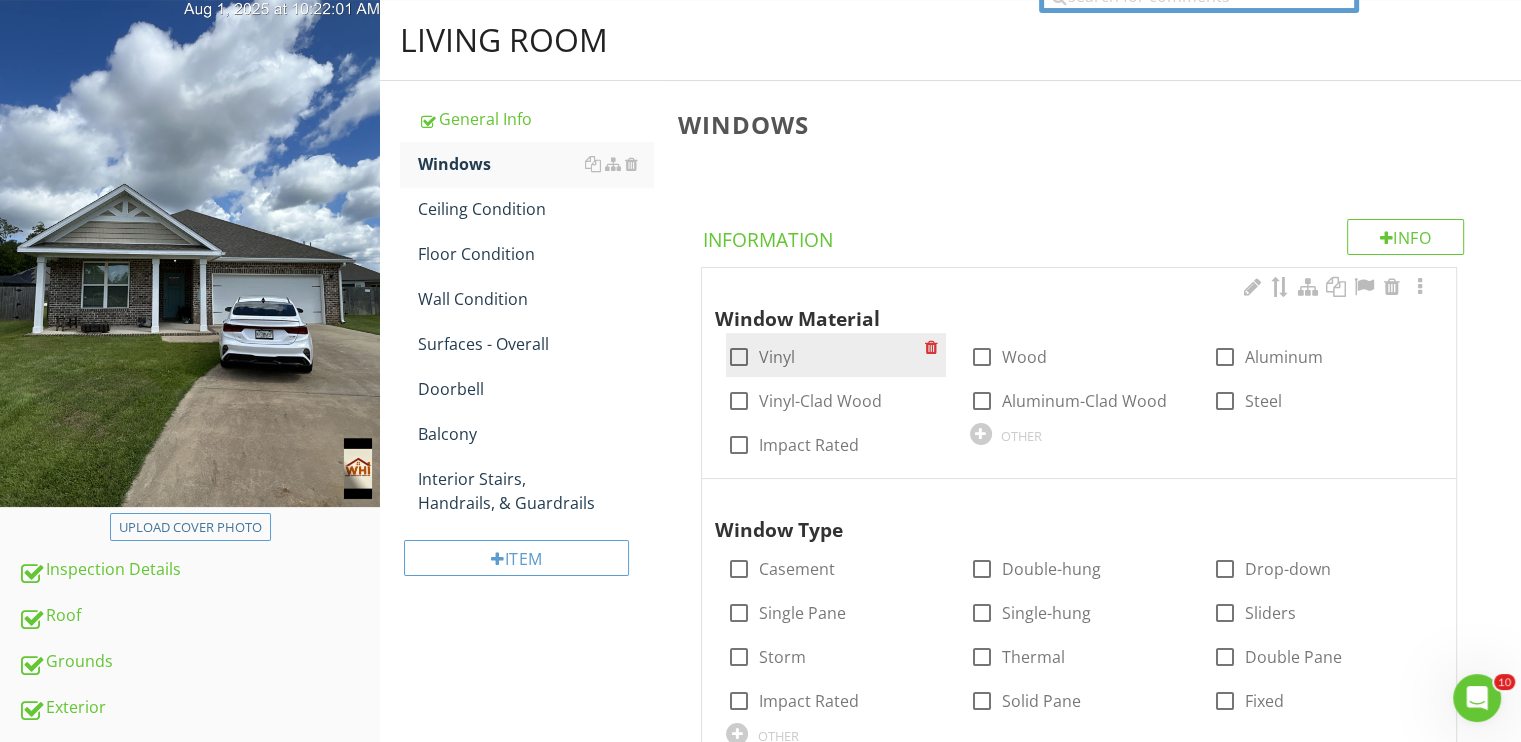 click at bounding box center (738, 357) 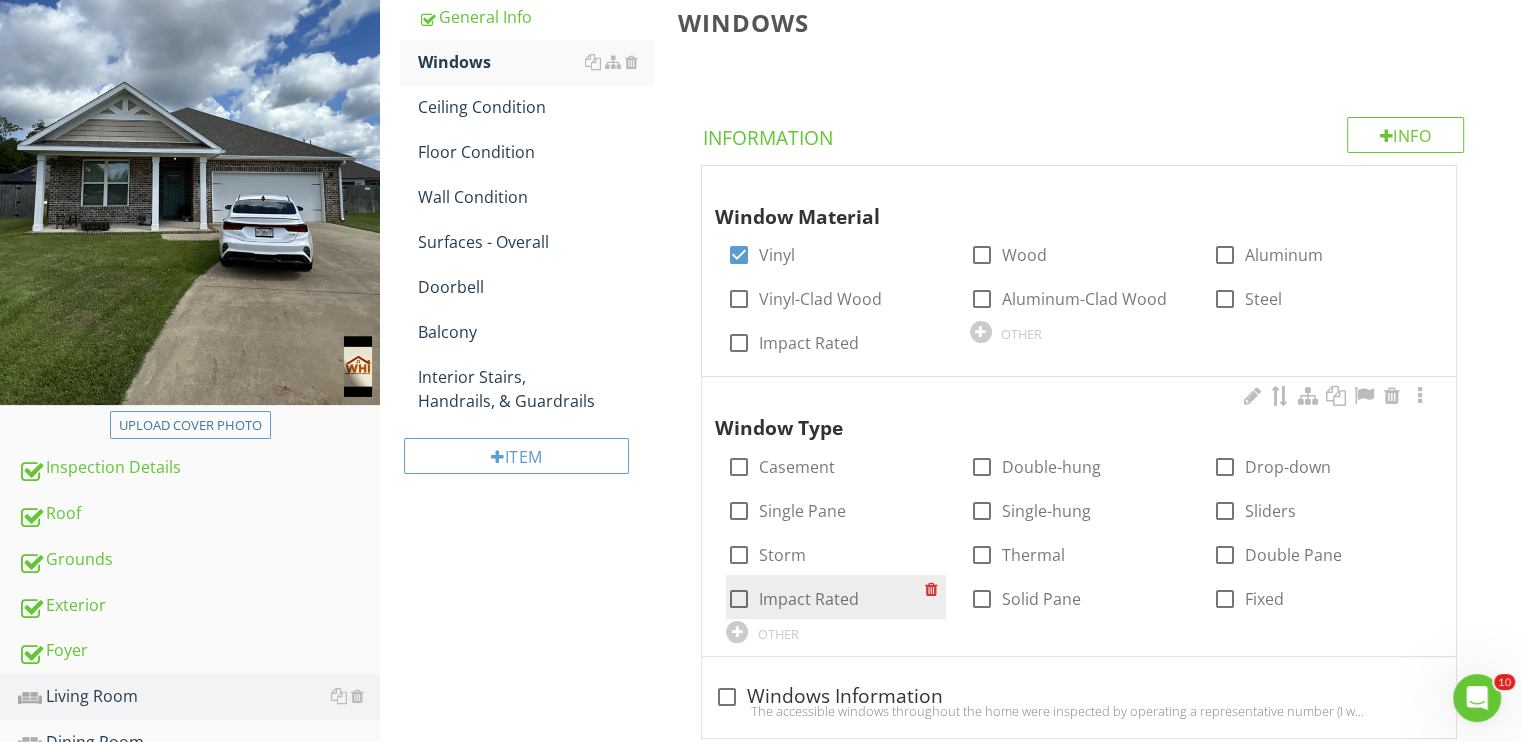 scroll, scrollTop: 500, scrollLeft: 0, axis: vertical 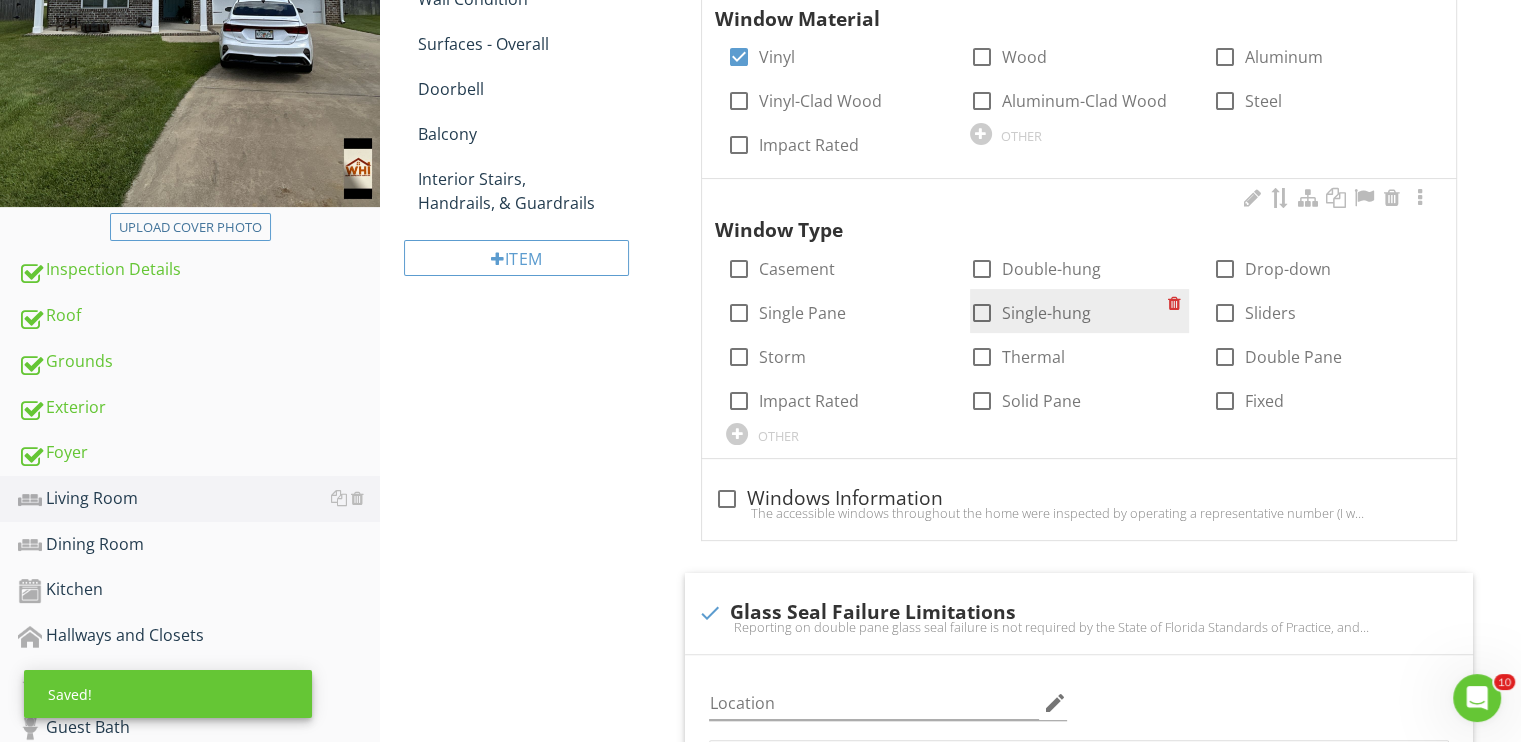 click at bounding box center (982, 313) 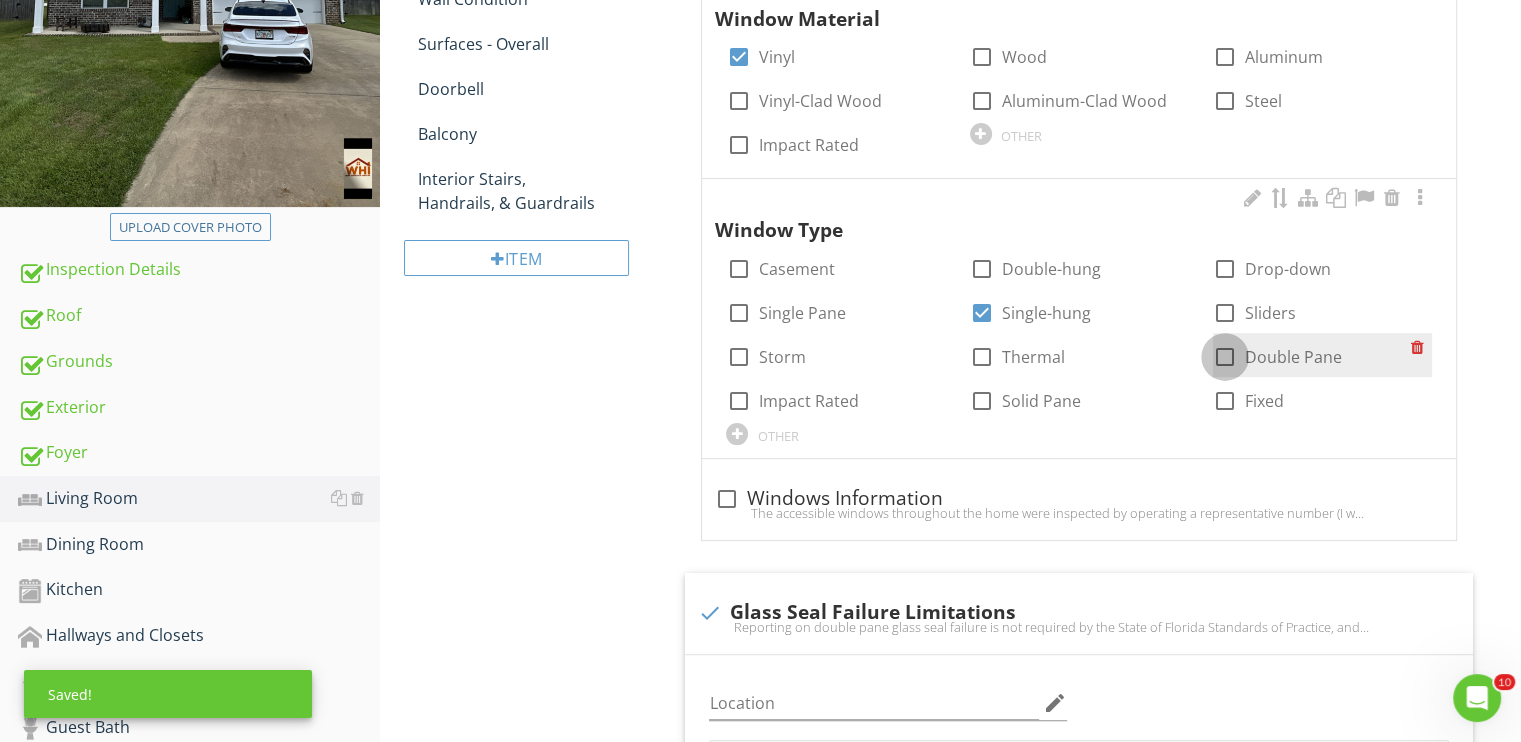 click at bounding box center (1225, 357) 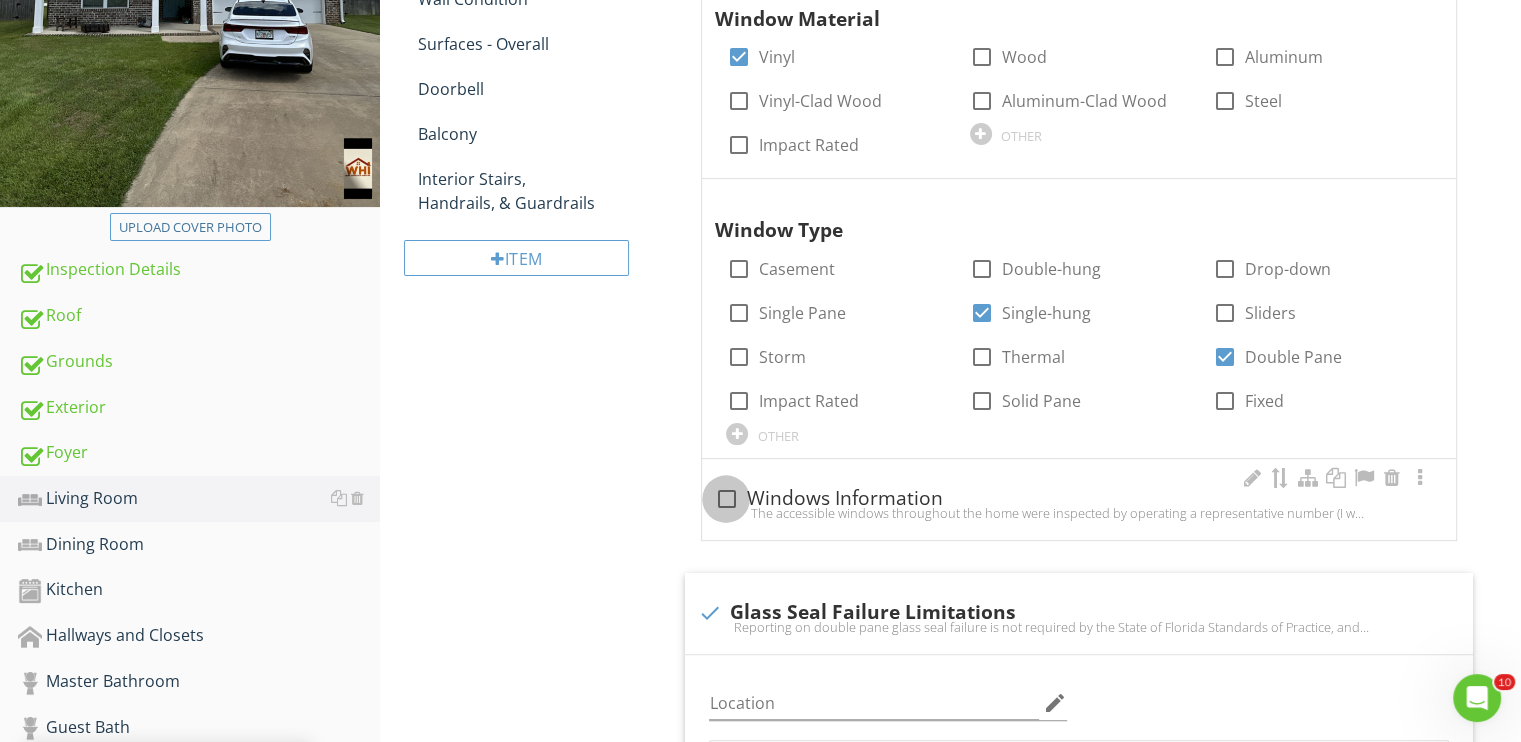 click at bounding box center (726, 499) 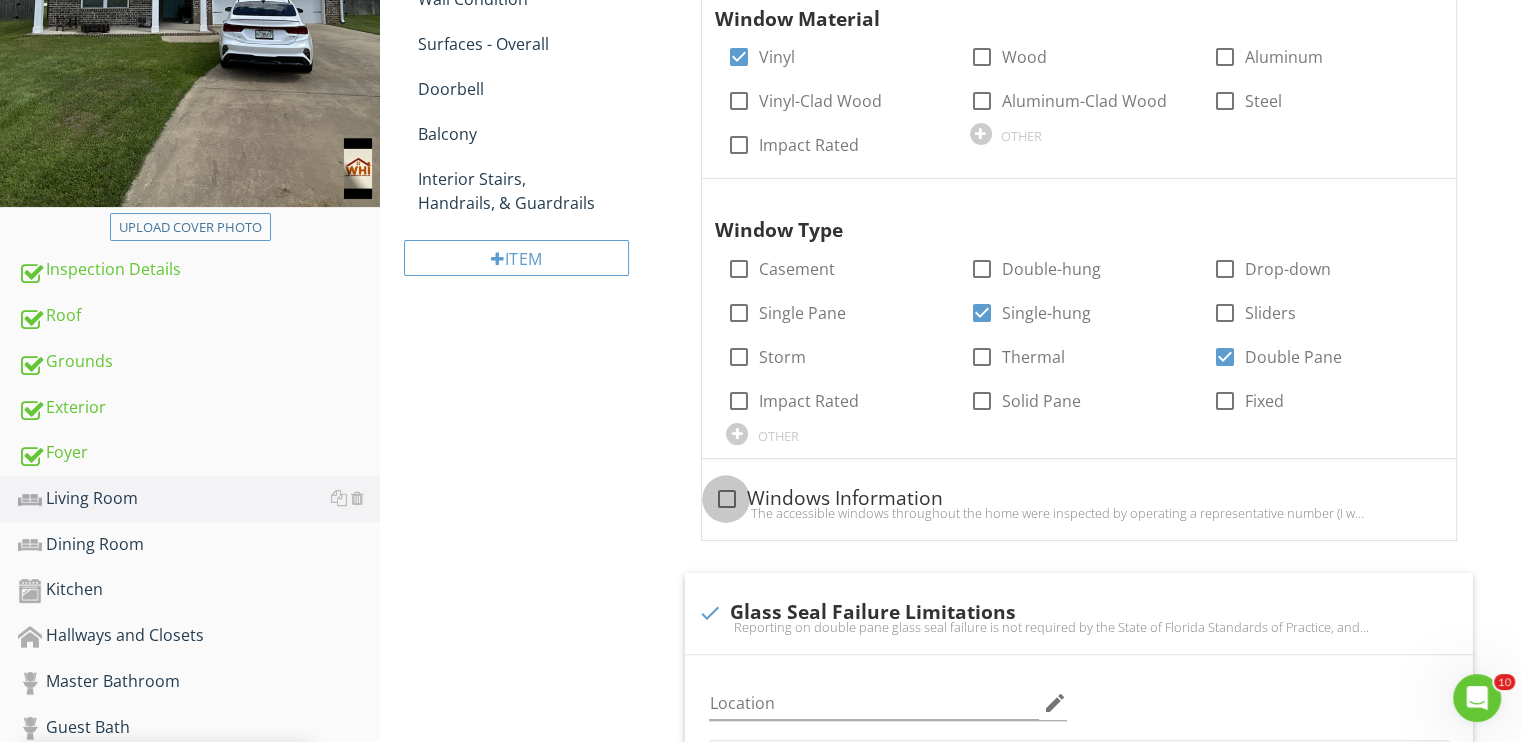 checkbox on "true" 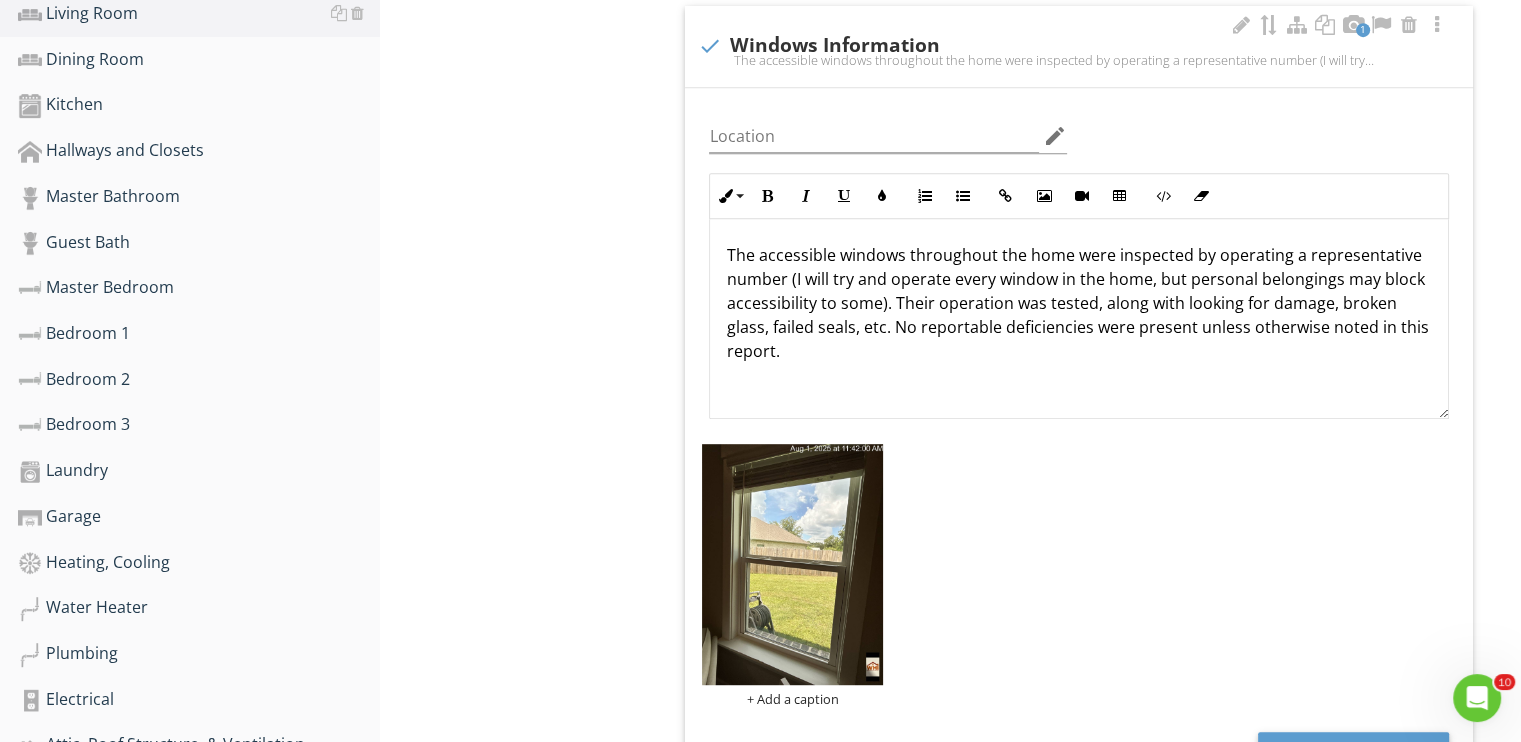 scroll, scrollTop: 1100, scrollLeft: 0, axis: vertical 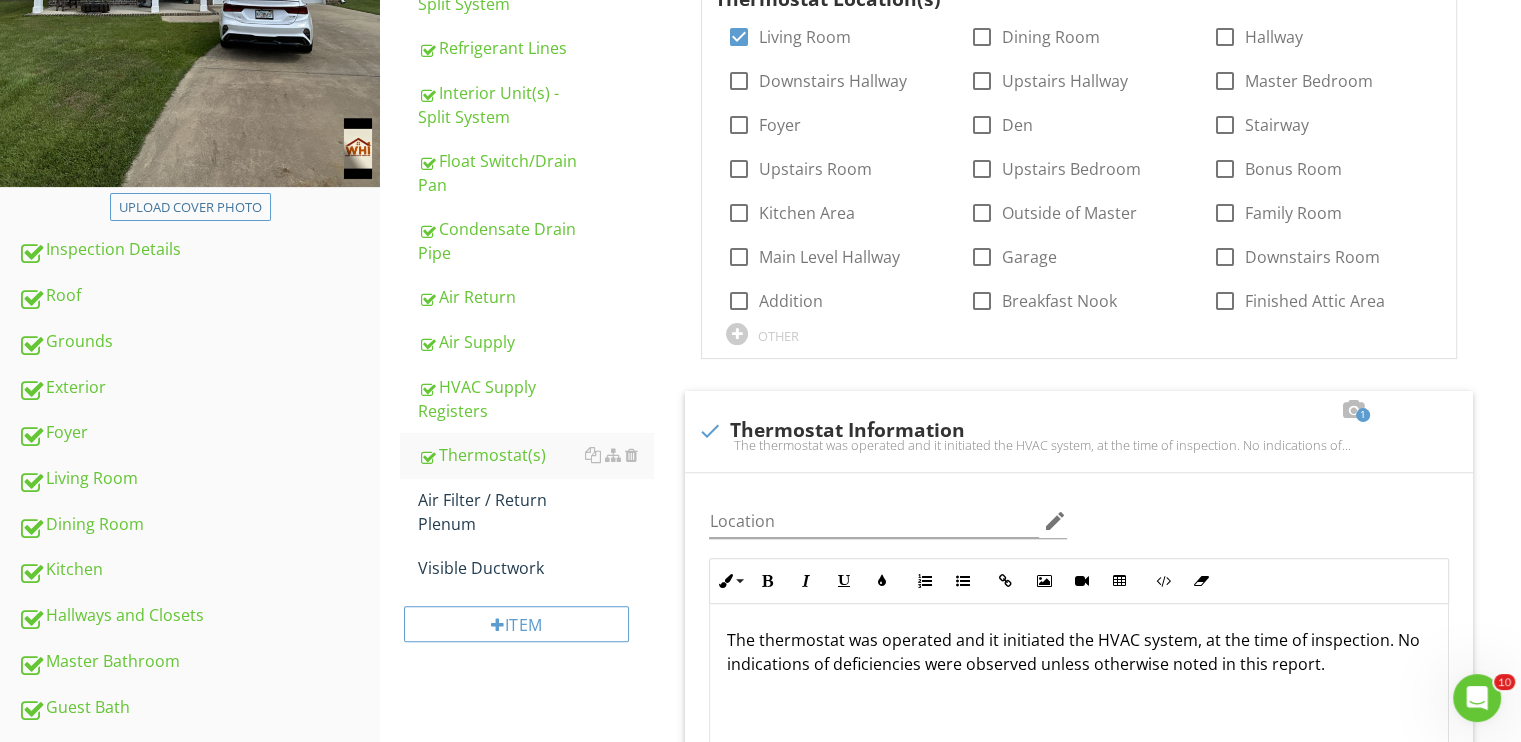 click on "Air Filter / Return Plenum" at bounding box center [535, 512] 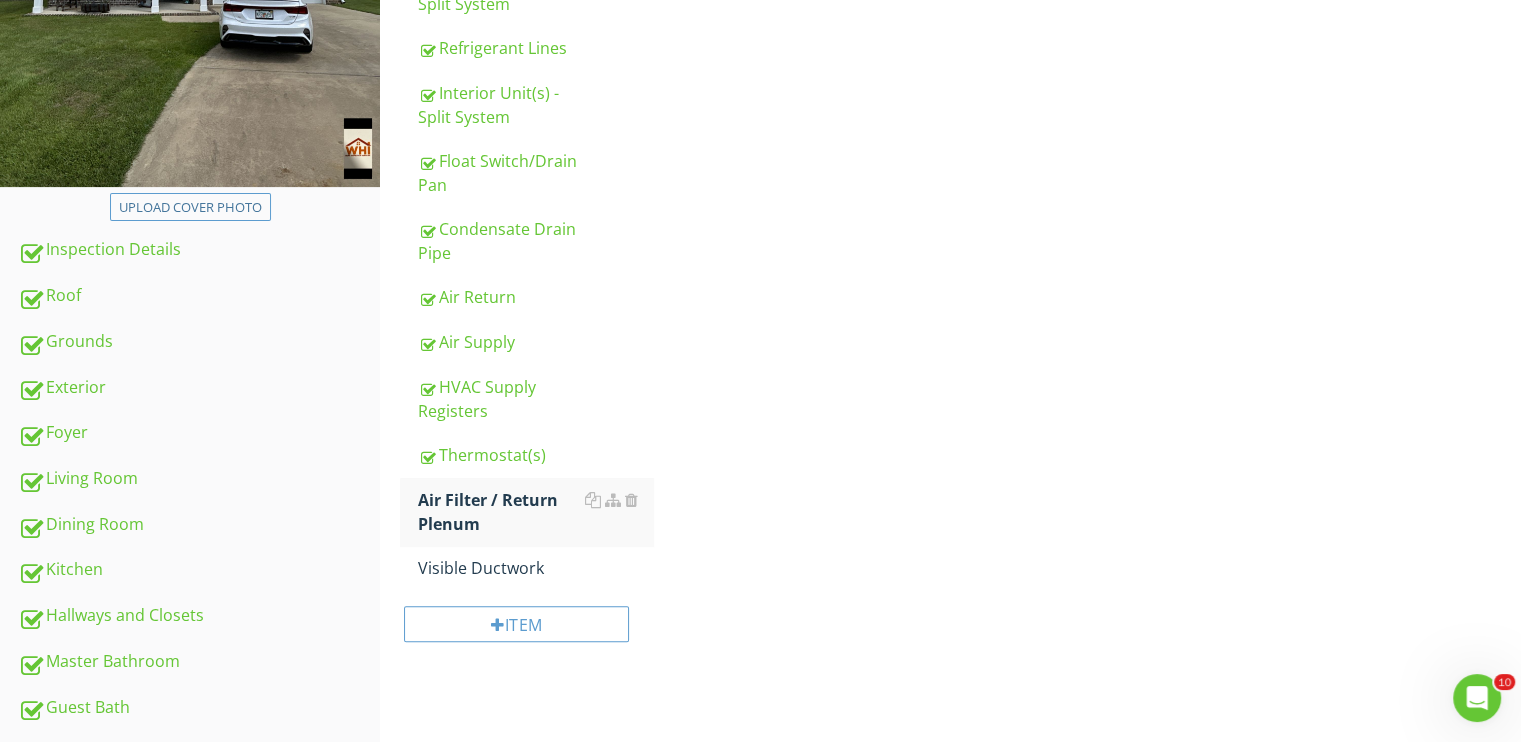 scroll, scrollTop: 520, scrollLeft: 0, axis: vertical 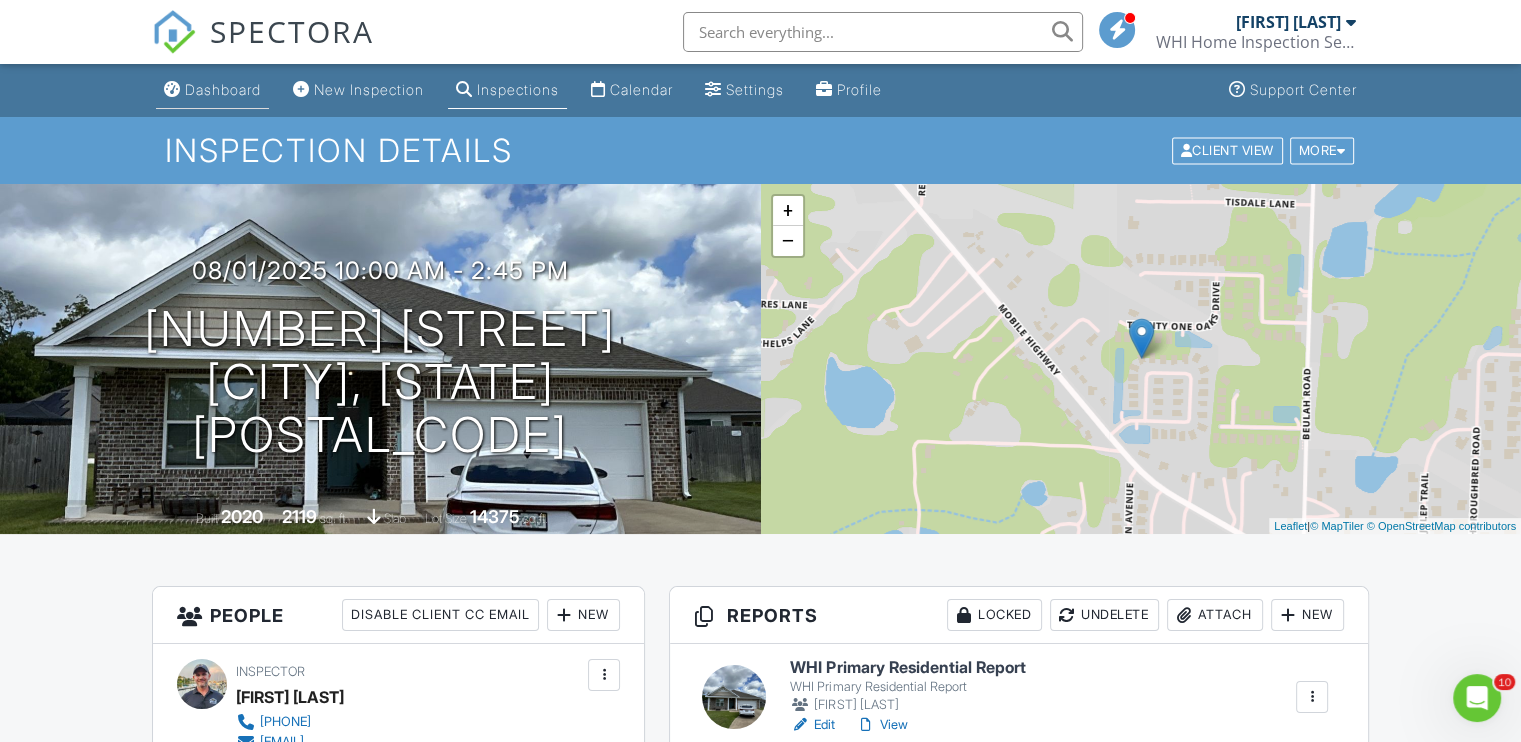 click on "Dashboard" at bounding box center (223, 89) 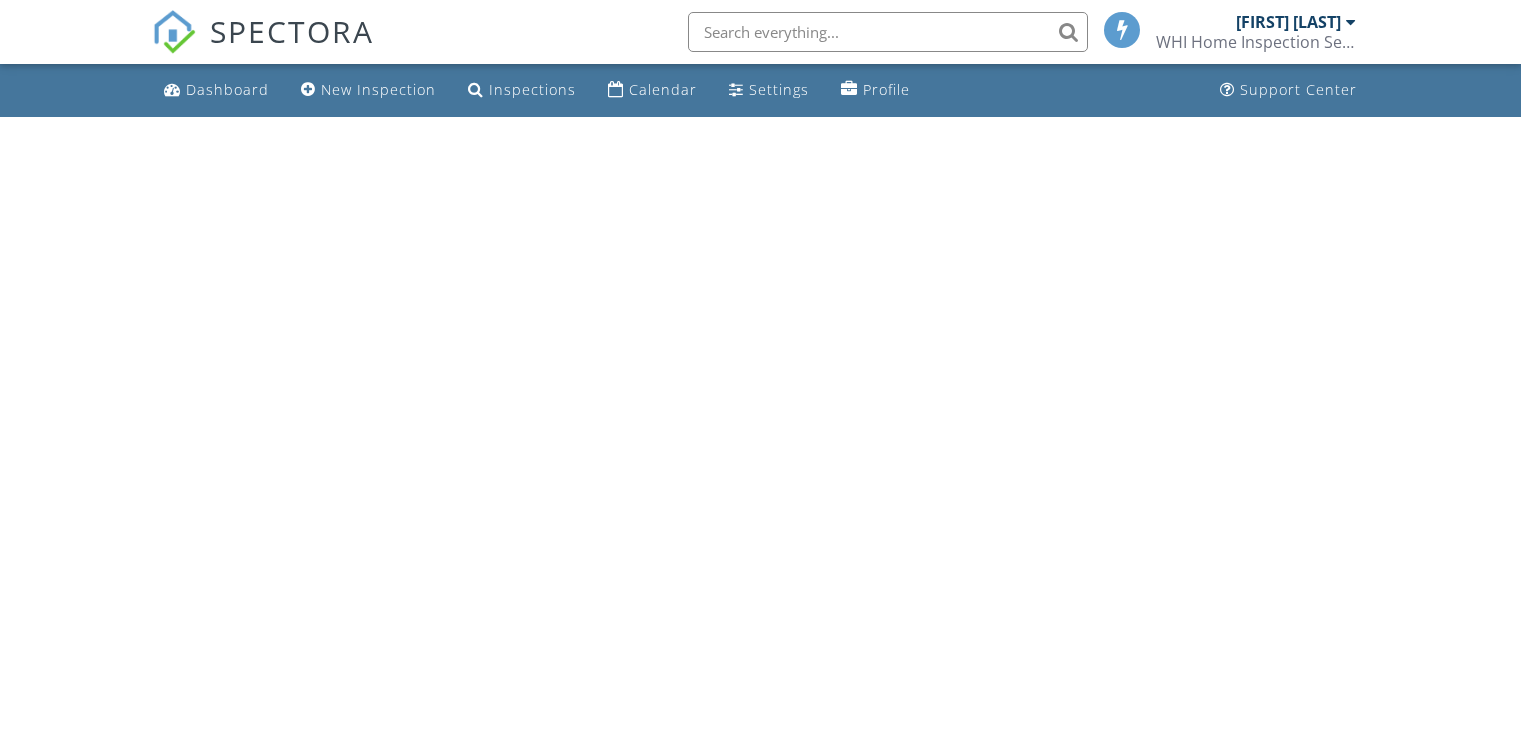 scroll, scrollTop: 0, scrollLeft: 0, axis: both 